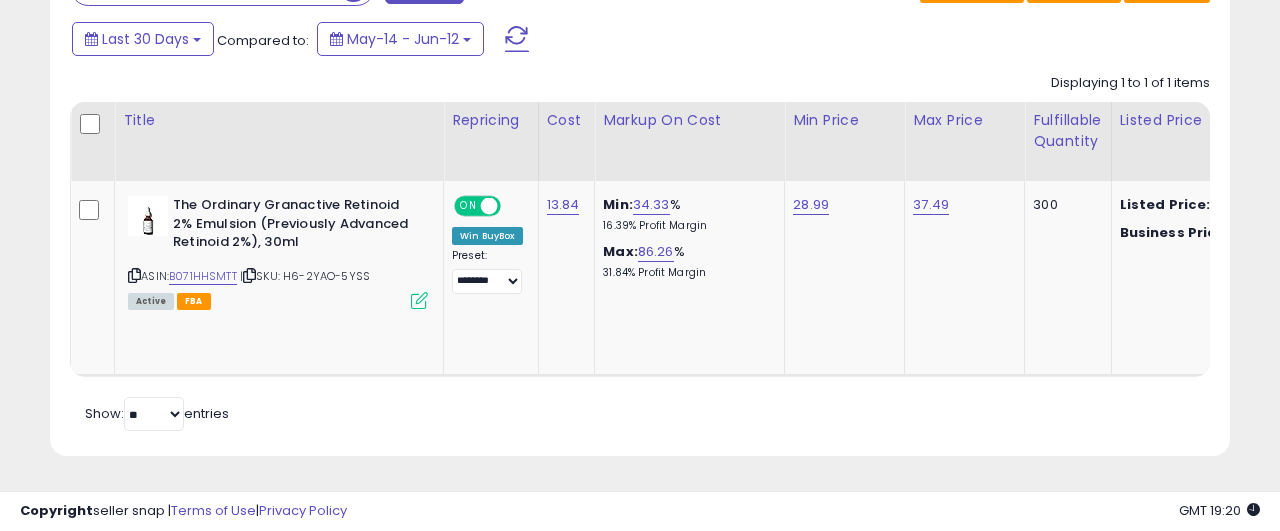 scroll, scrollTop: 920, scrollLeft: 0, axis: vertical 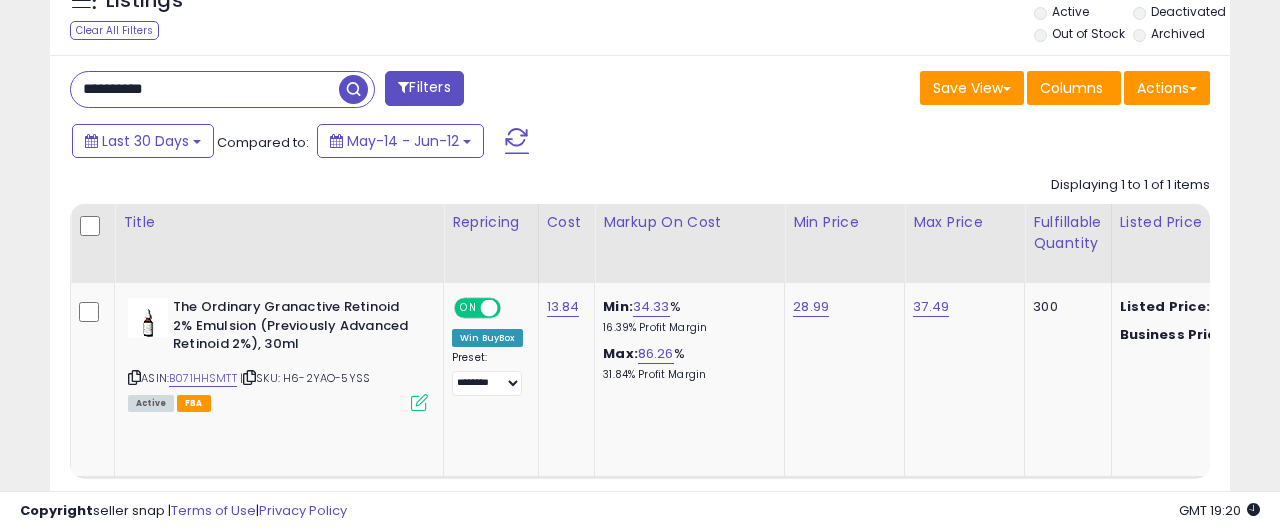 click on "**********" at bounding box center (205, 89) 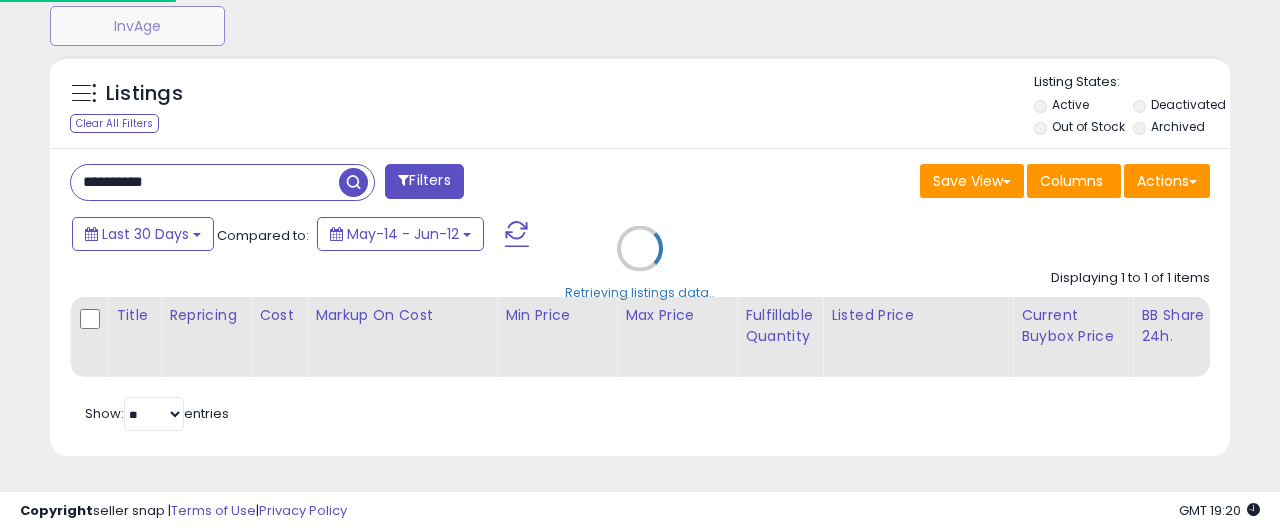 scroll, scrollTop: 725, scrollLeft: 0, axis: vertical 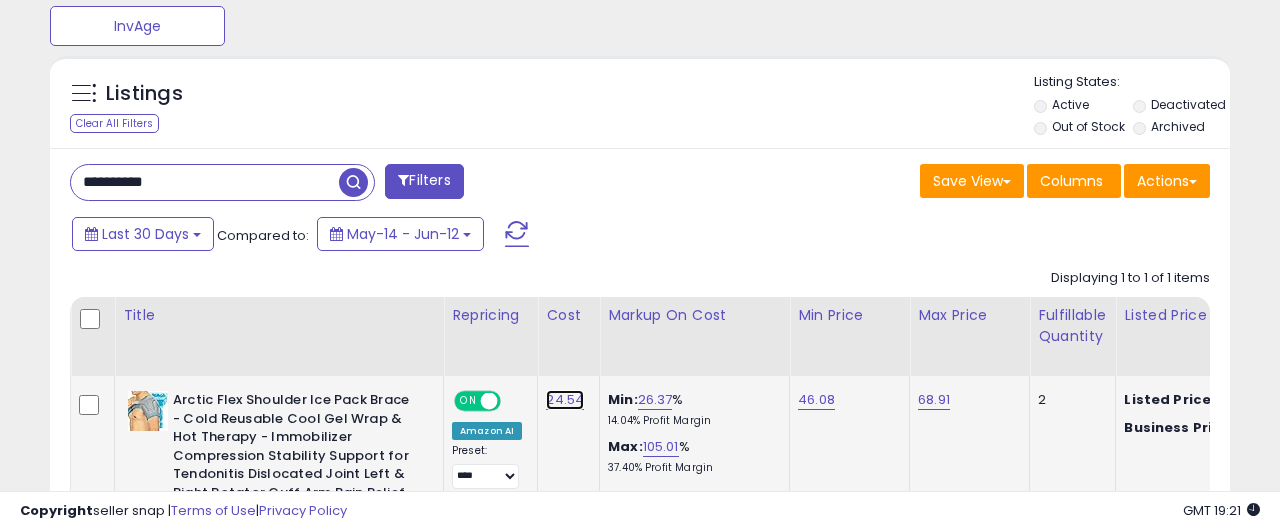 click on "24.54" at bounding box center [565, 400] 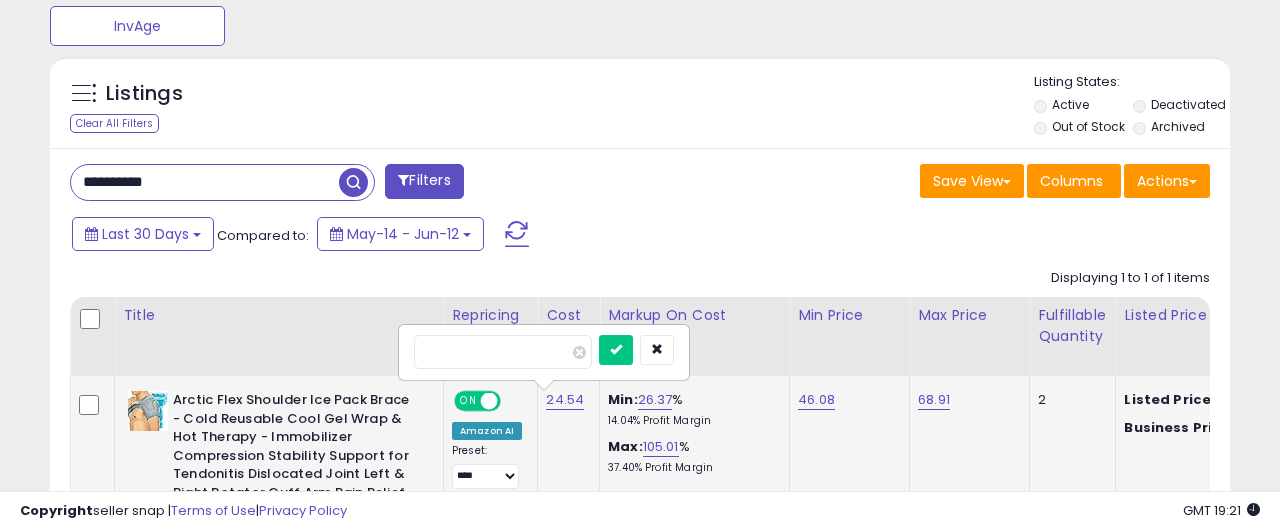 type on "*****" 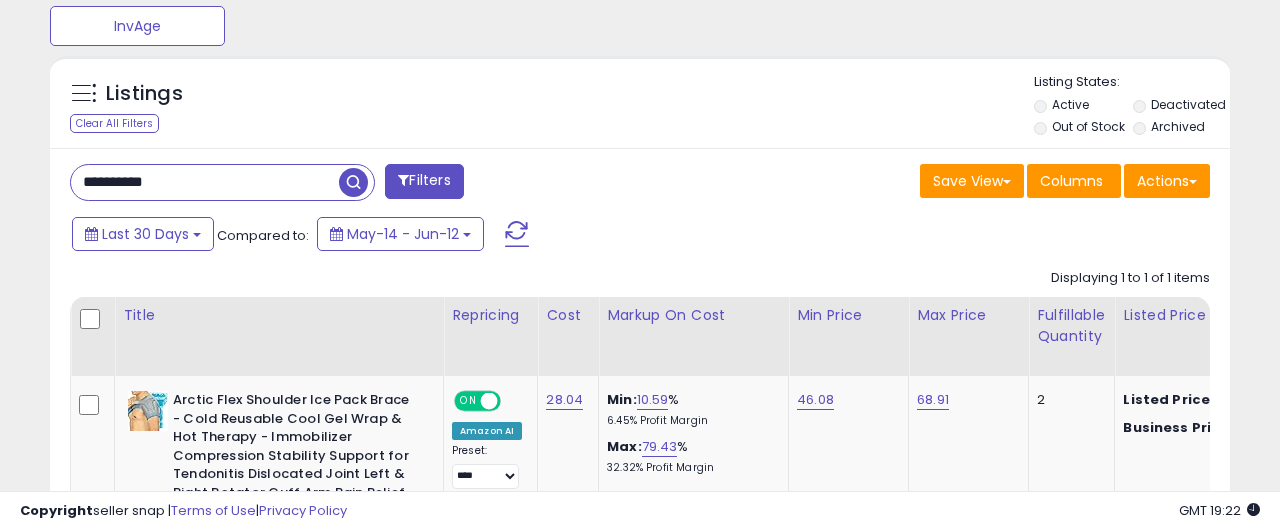 click on "**********" at bounding box center [205, 182] 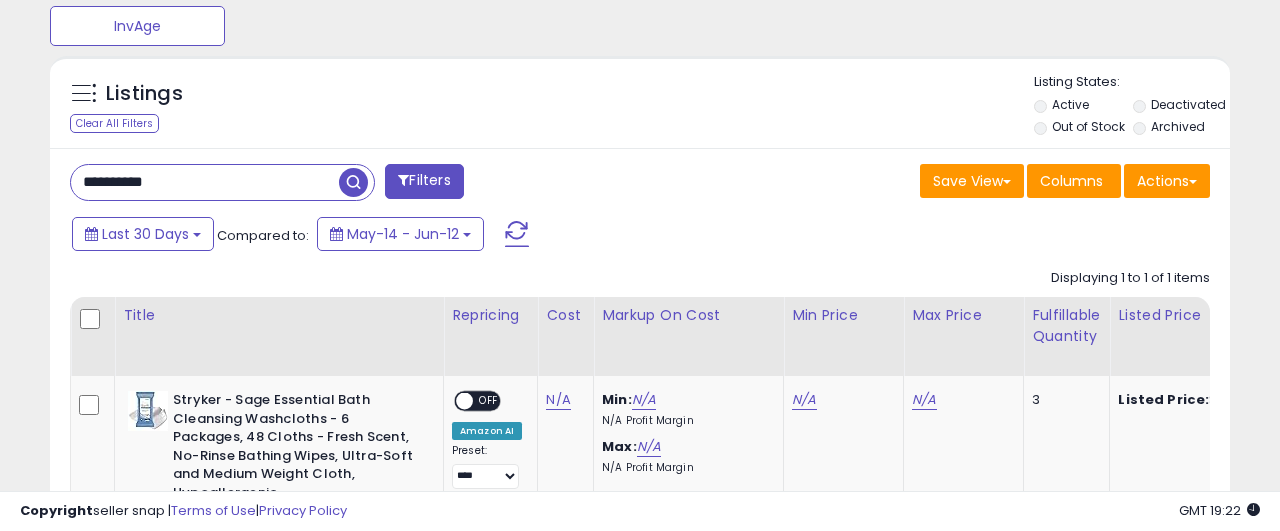 scroll, scrollTop: 999590, scrollLeft: 999317, axis: both 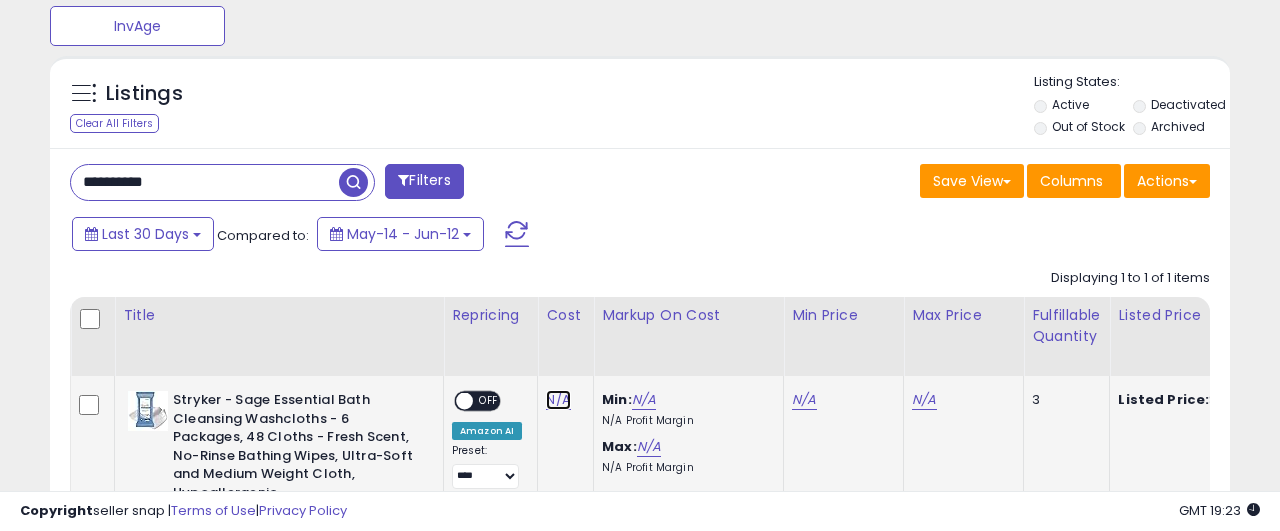 click on "N/A" at bounding box center (558, 400) 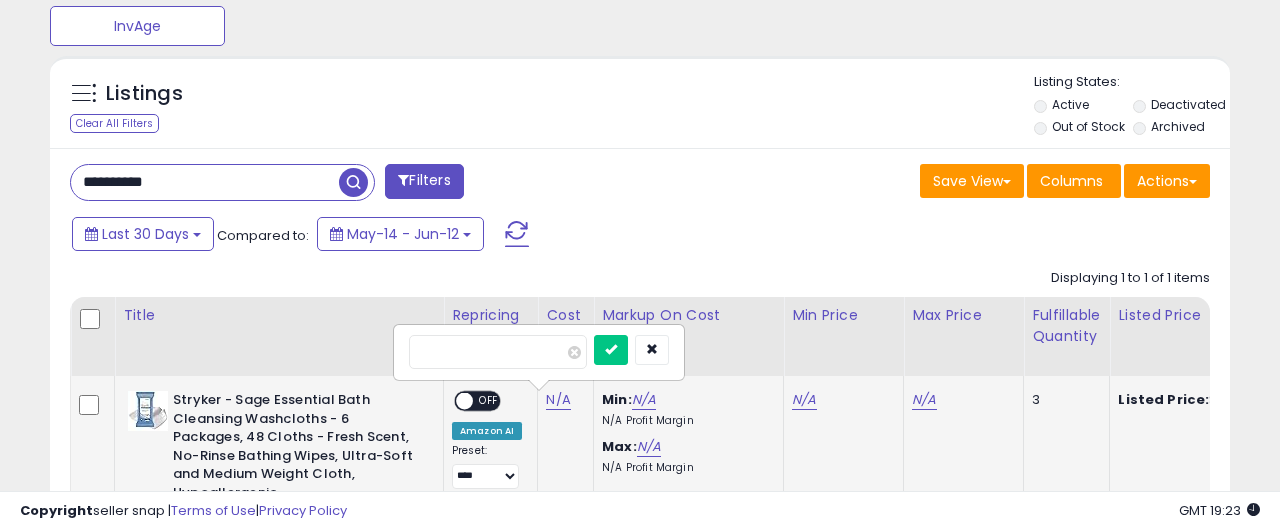 type on "*****" 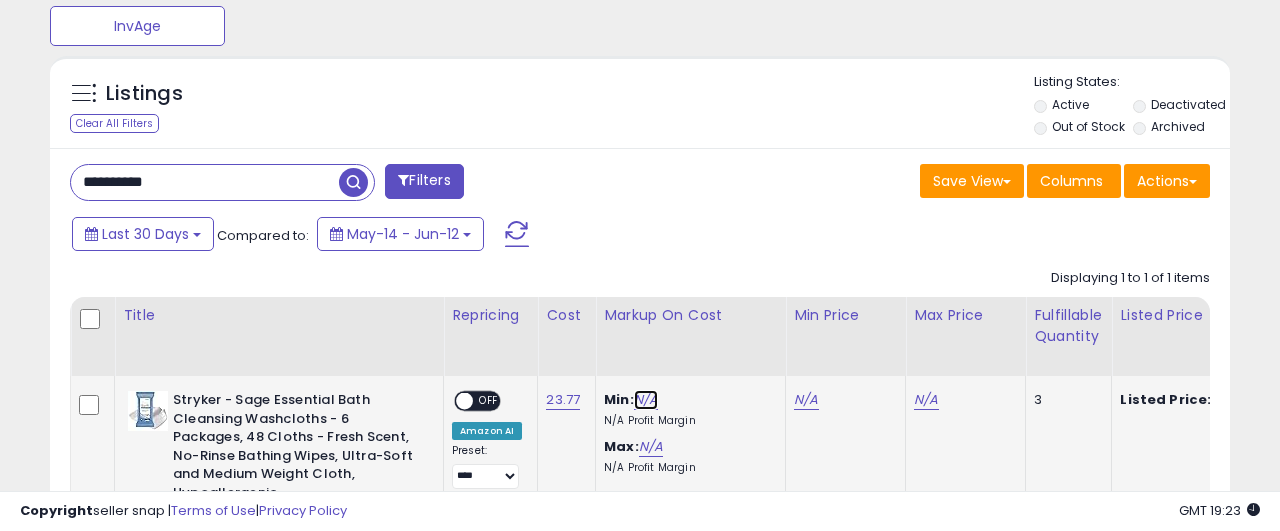 click on "N/A" at bounding box center (646, 400) 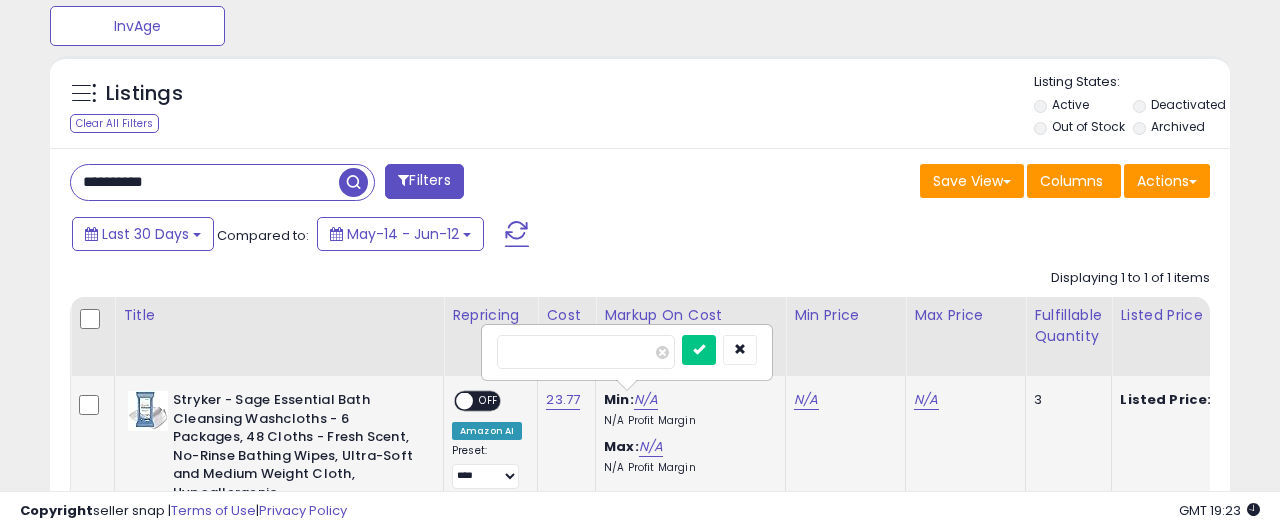 type on "**" 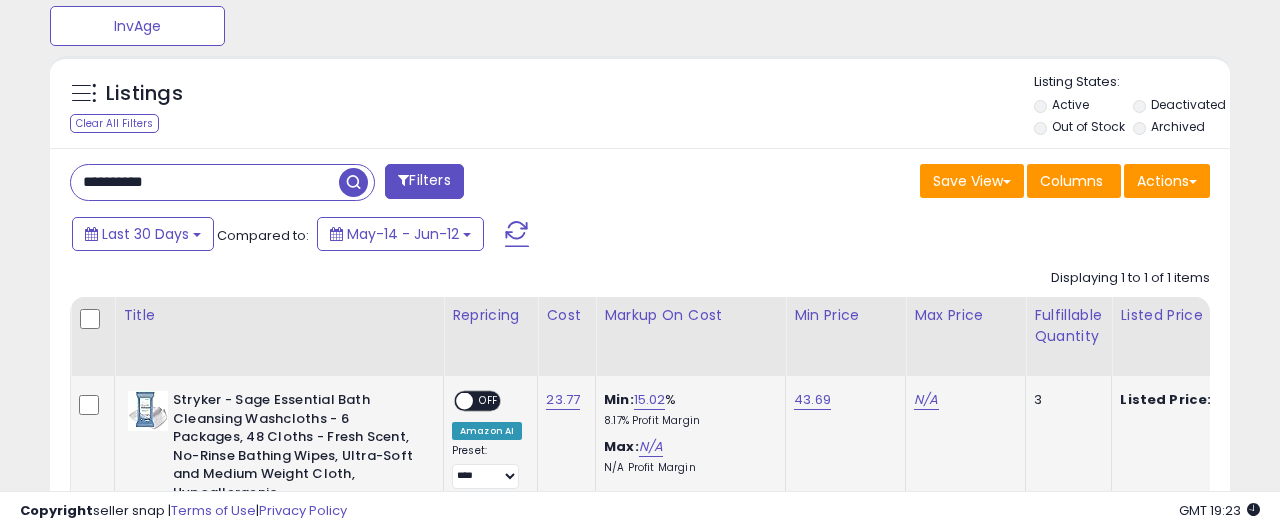 click on "Max:" at bounding box center [621, 446] 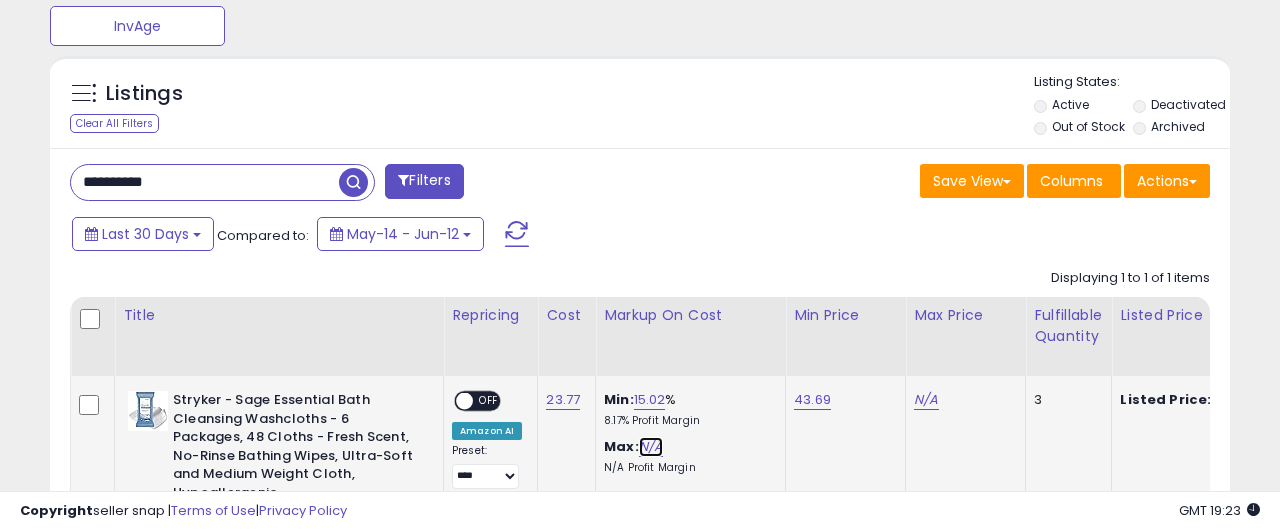 click on "N/A" at bounding box center [651, 447] 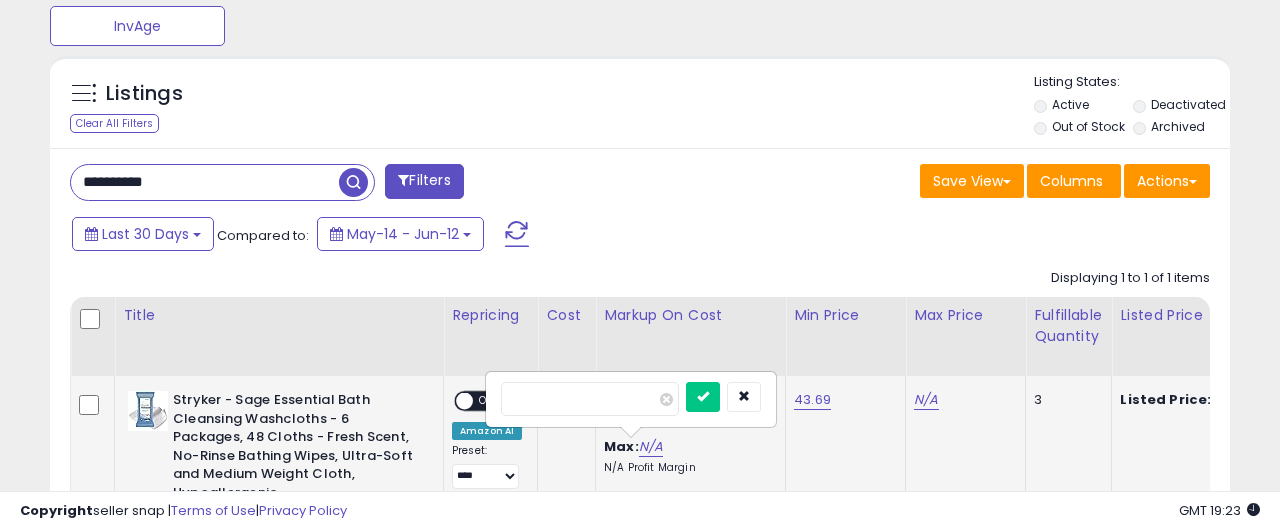 type on "**" 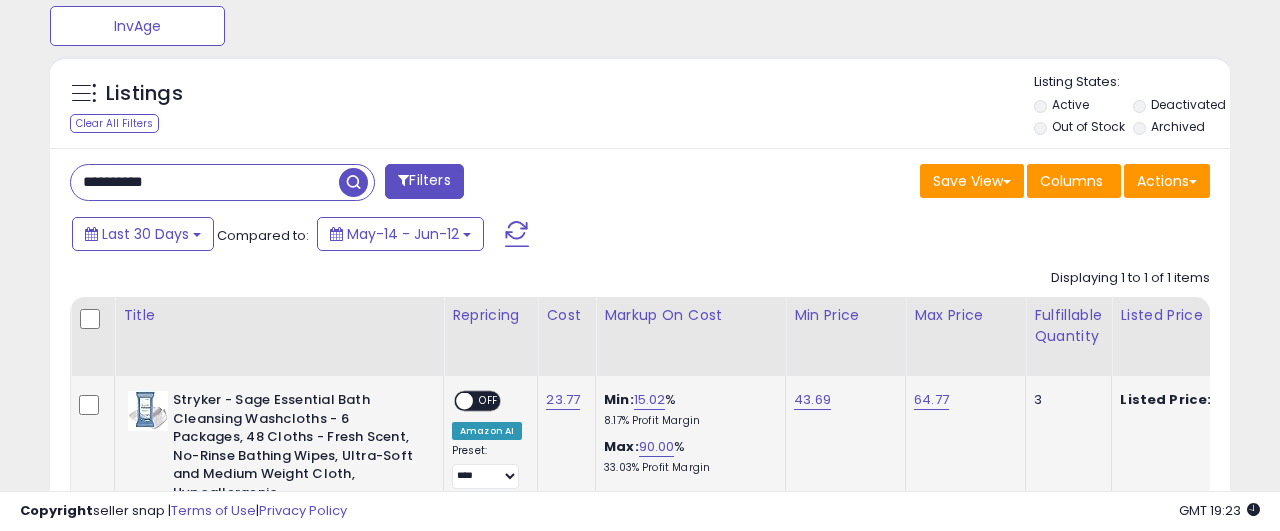 click on "ON   OFF" at bounding box center (477, 401) 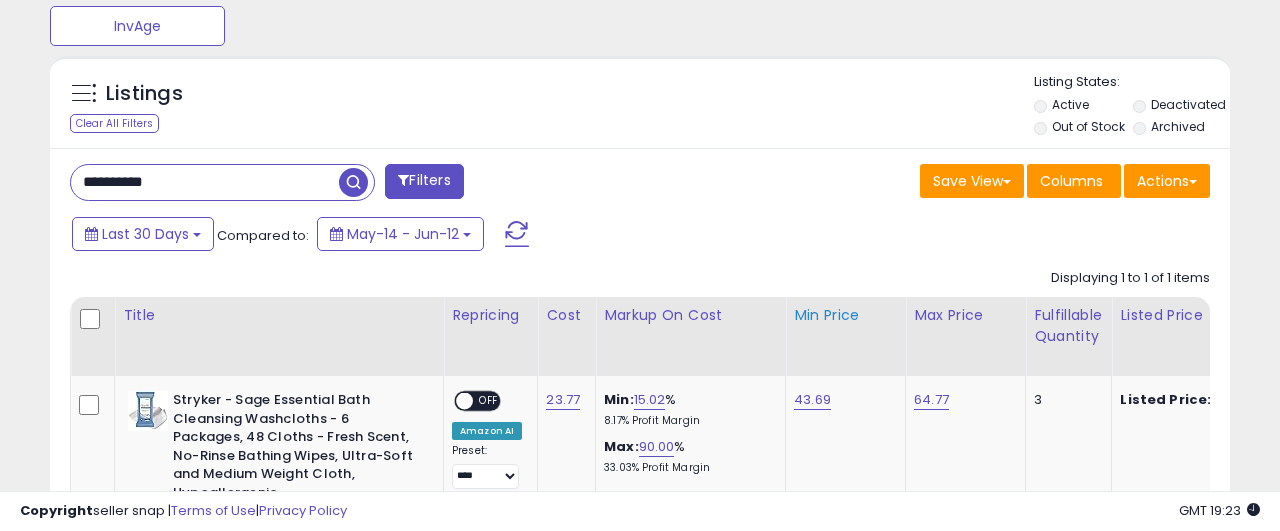 scroll, scrollTop: 827, scrollLeft: 0, axis: vertical 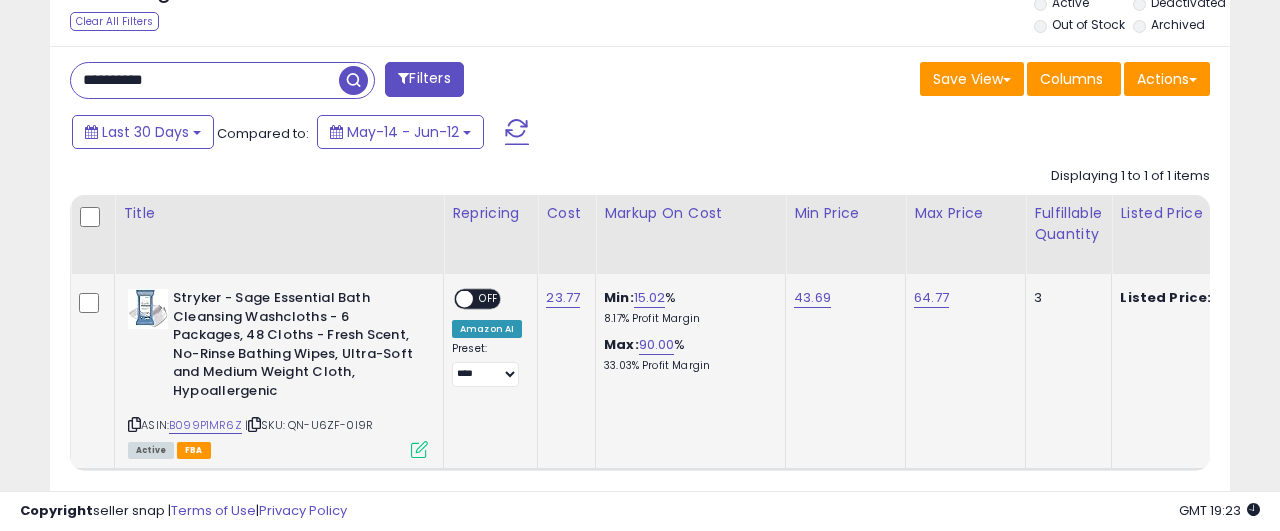 click on "OFF" at bounding box center (489, 299) 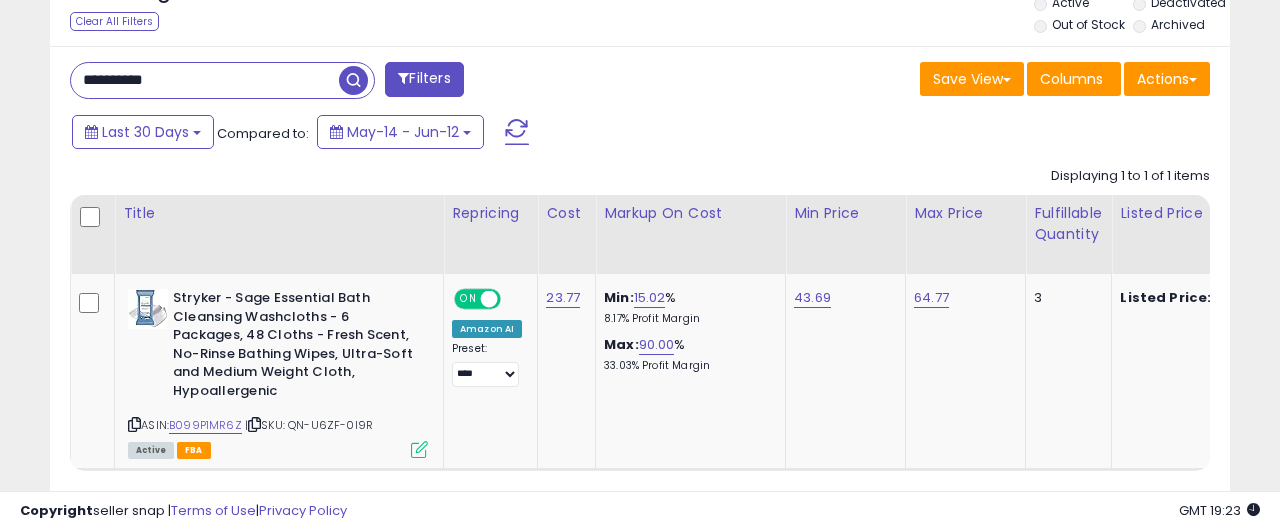 scroll, scrollTop: 0, scrollLeft: 588, axis: horizontal 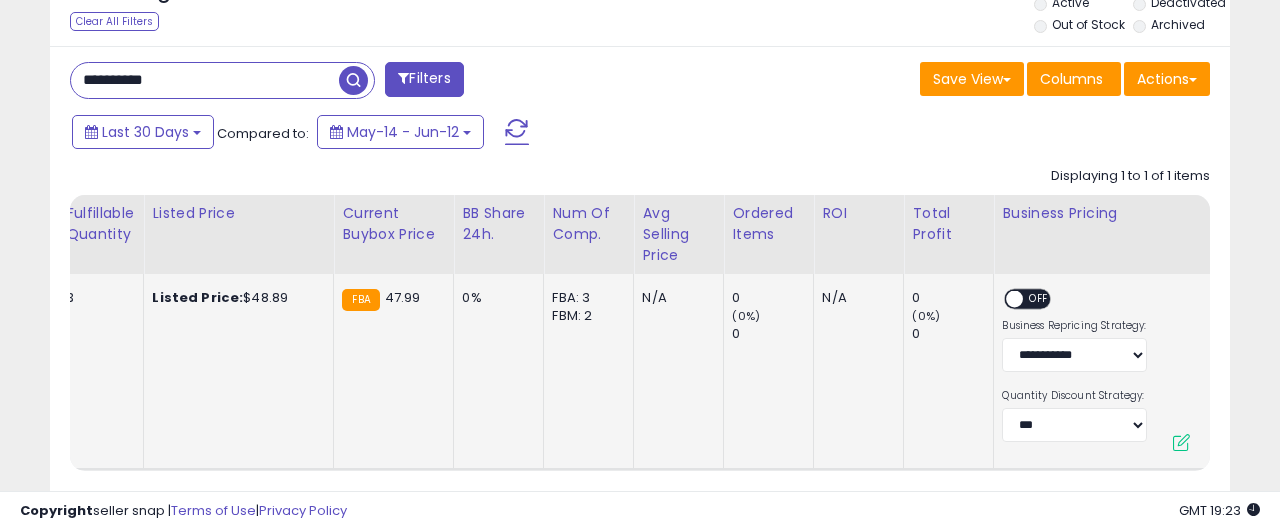 click on "OFF" at bounding box center [1040, 299] 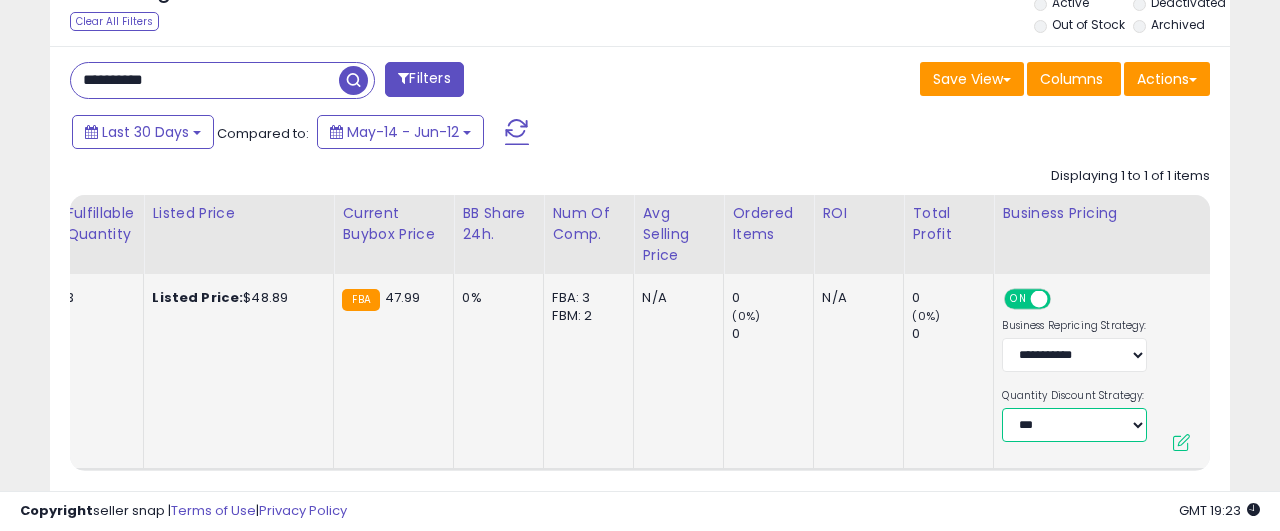 click on "**********" at bounding box center [1074, 425] 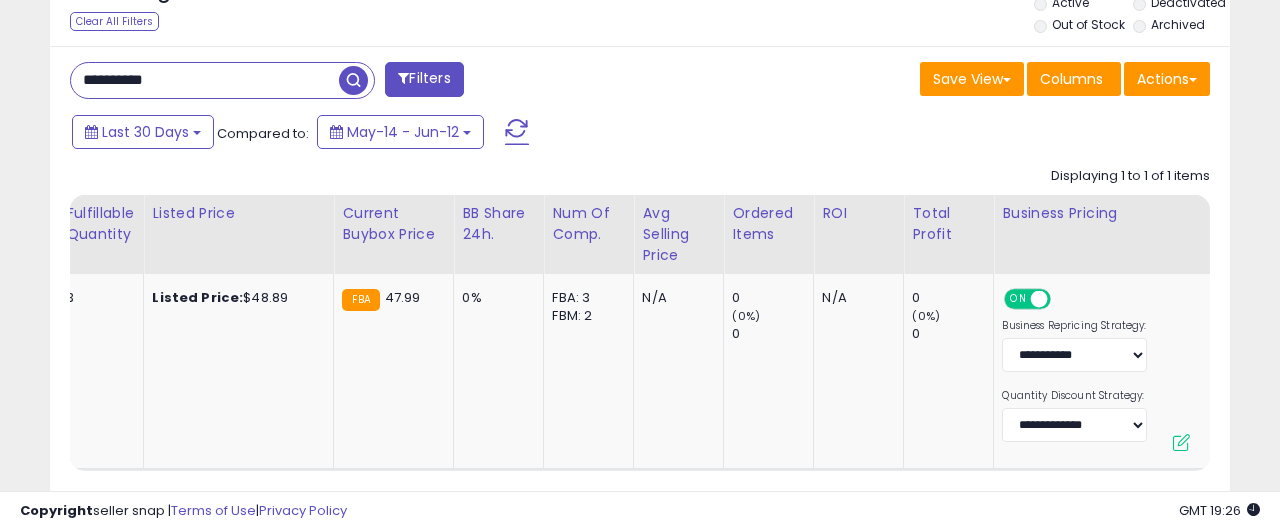 click on "**********" at bounding box center [205, 80] 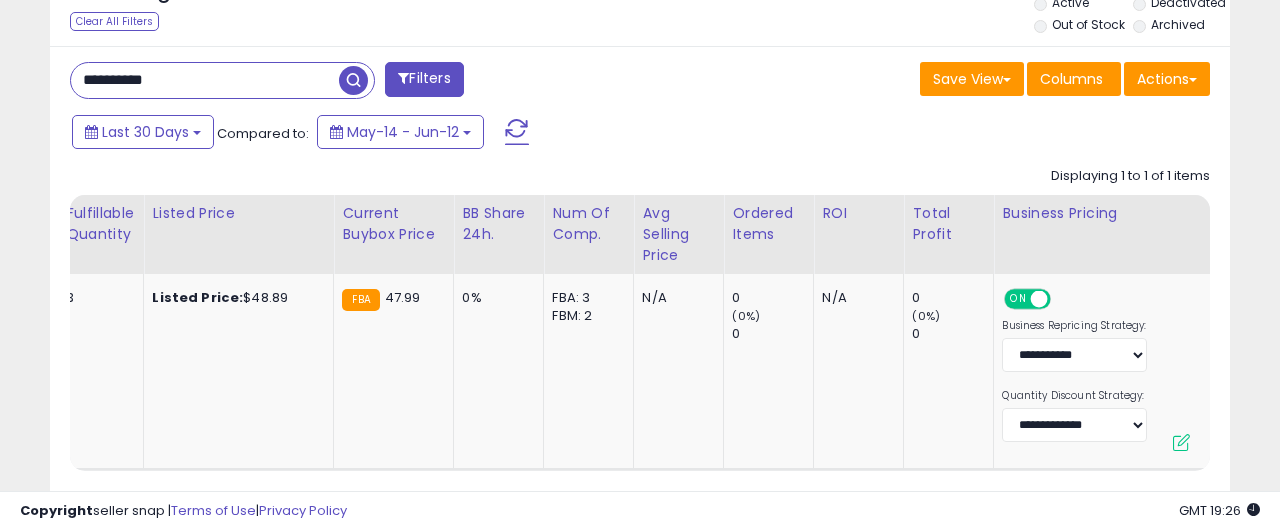 paste 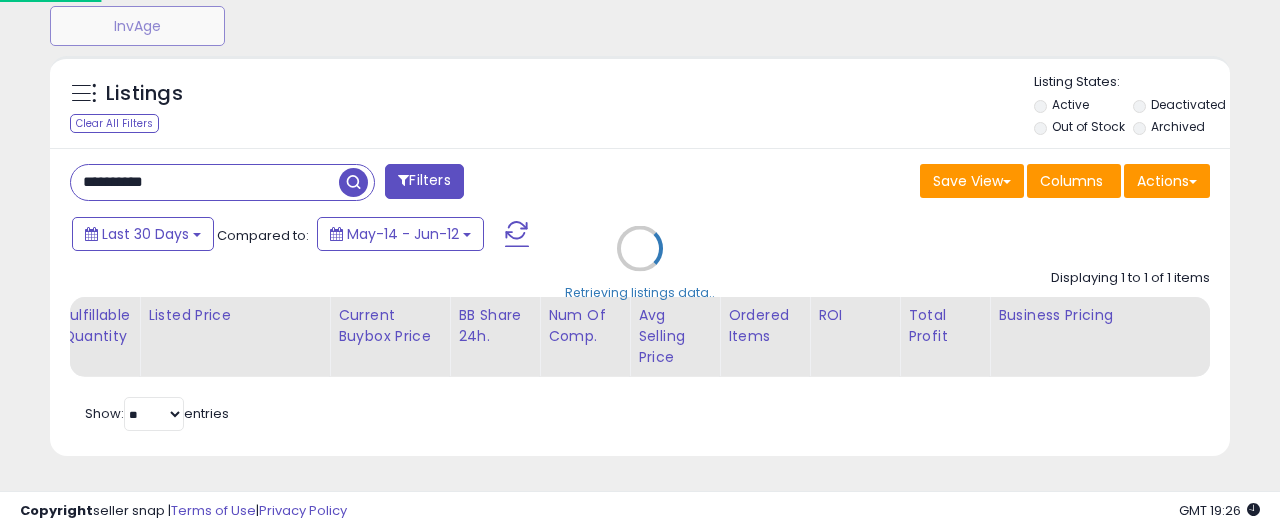 scroll, scrollTop: 725, scrollLeft: 0, axis: vertical 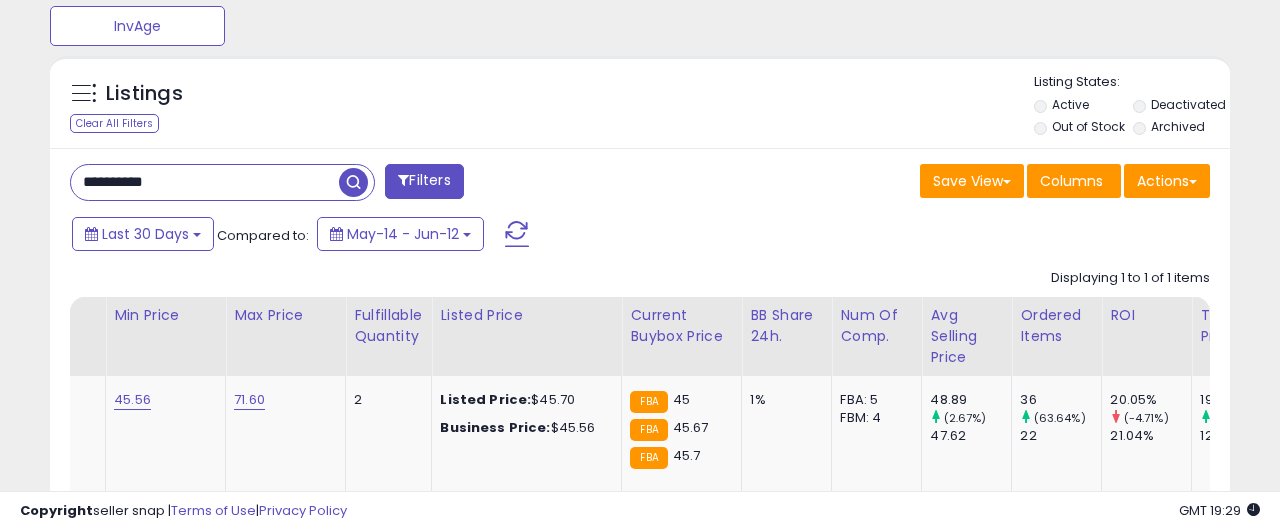 click on "**********" at bounding box center (205, 182) 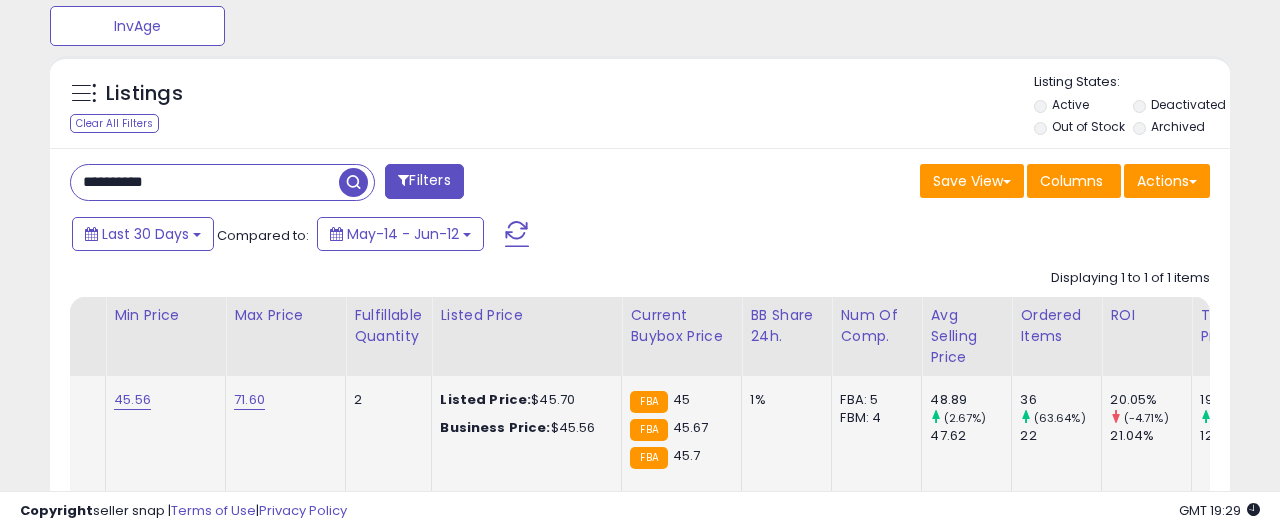 scroll, scrollTop: 999590, scrollLeft: 999317, axis: both 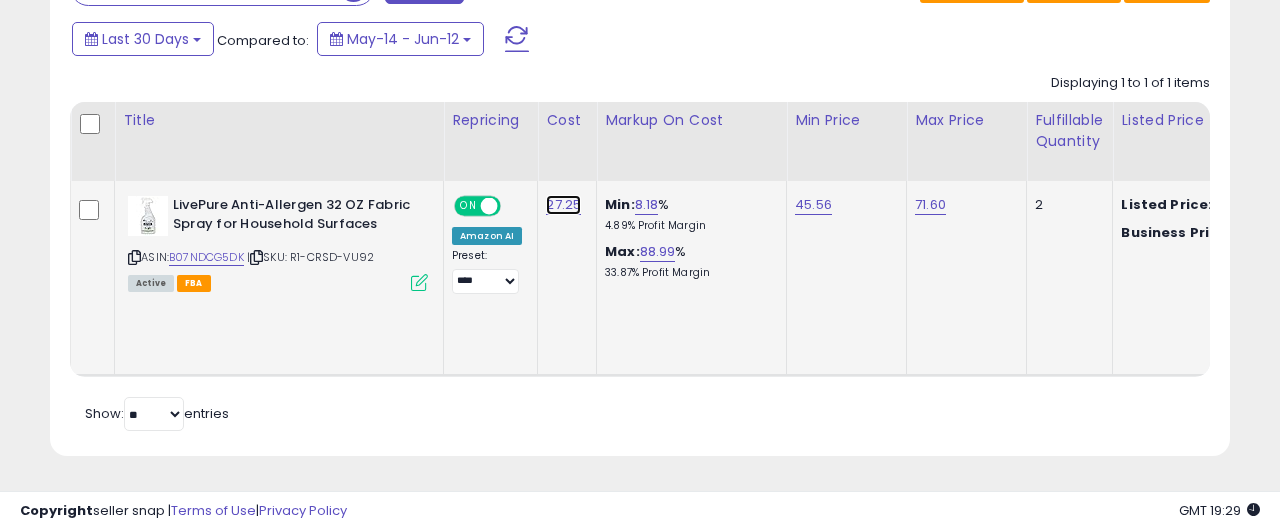 click on "27.25" at bounding box center (563, 205) 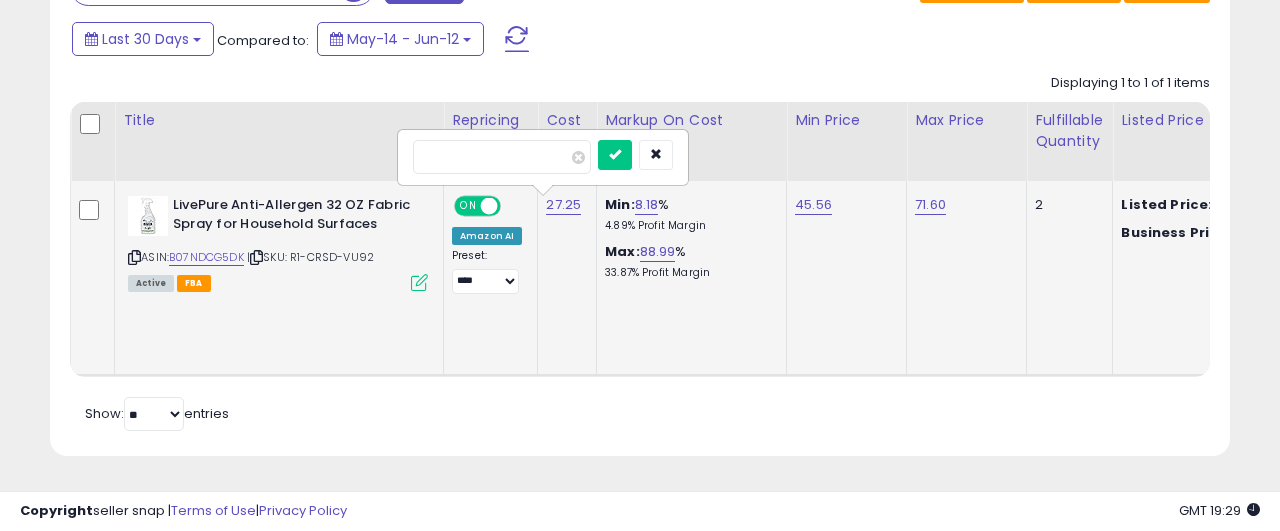 type on "*****" 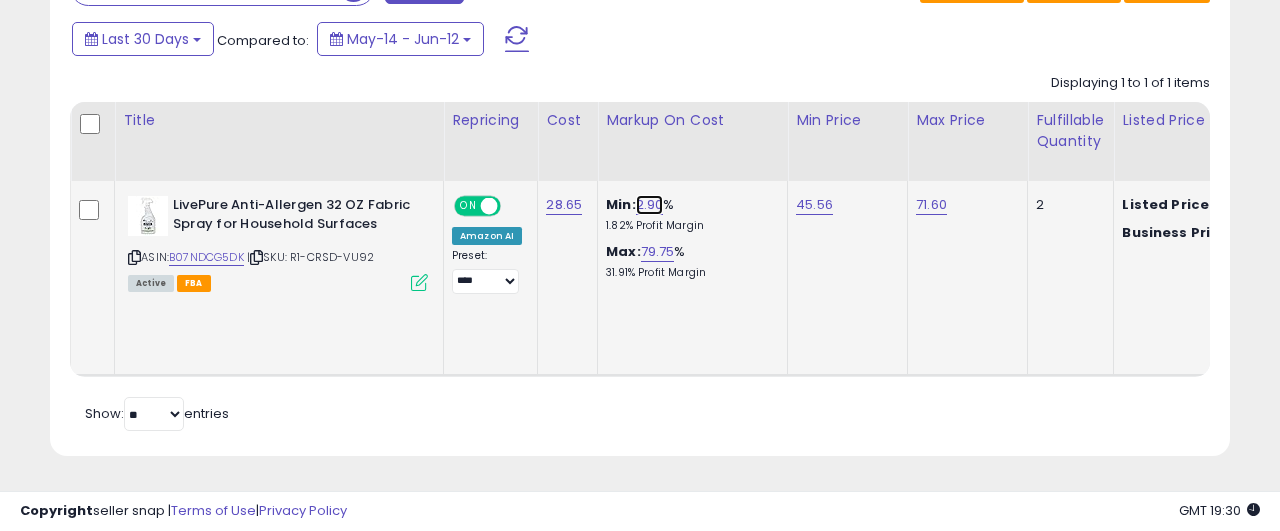 click on "2.90" at bounding box center [650, 205] 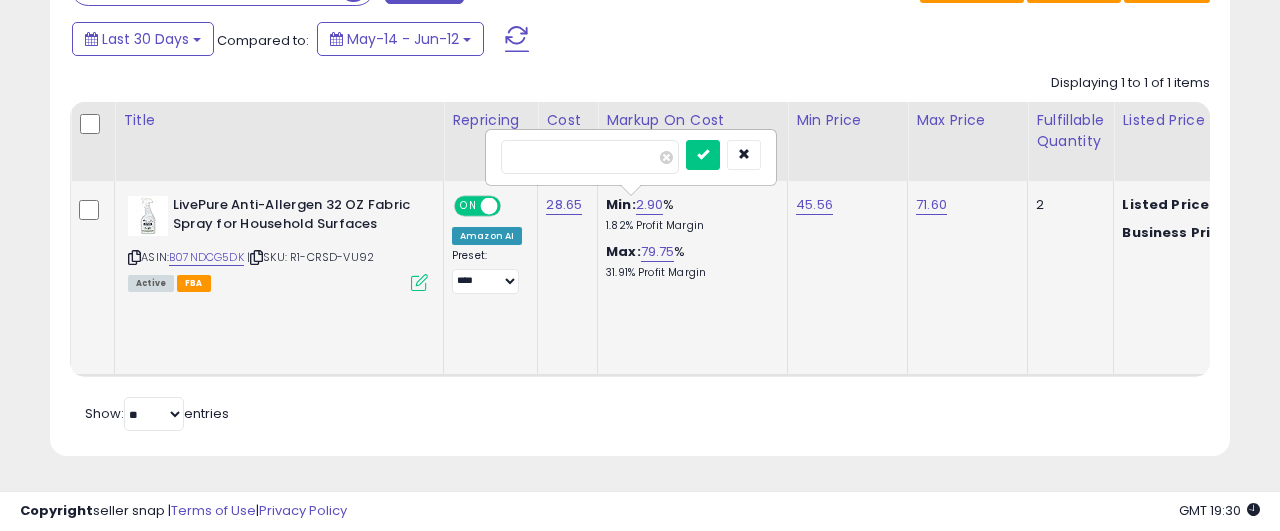 click on "****" at bounding box center [590, 157] 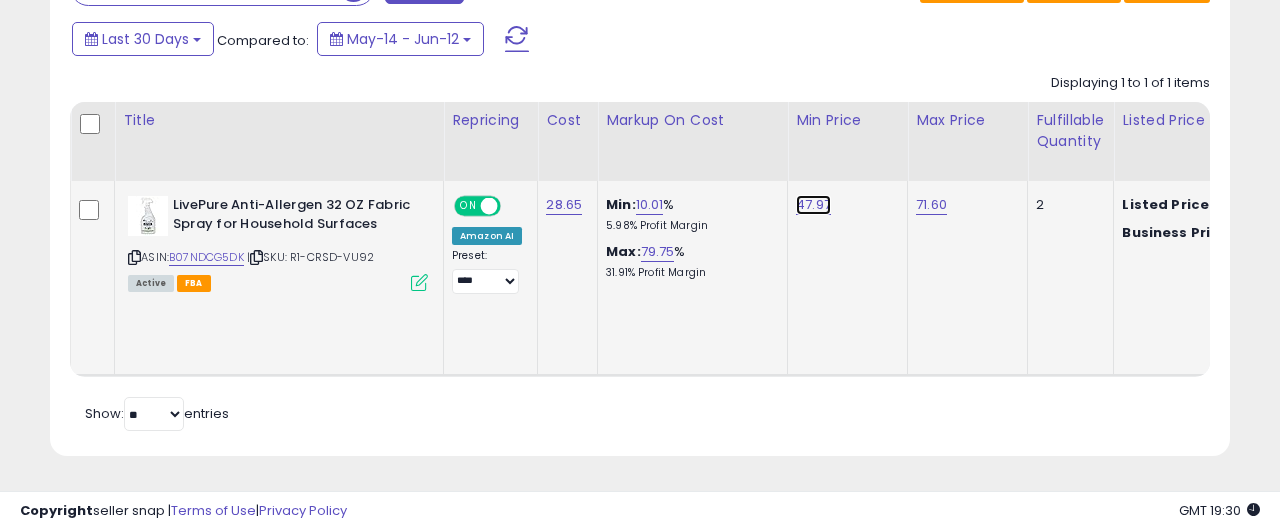 click on "47.97" at bounding box center [813, 205] 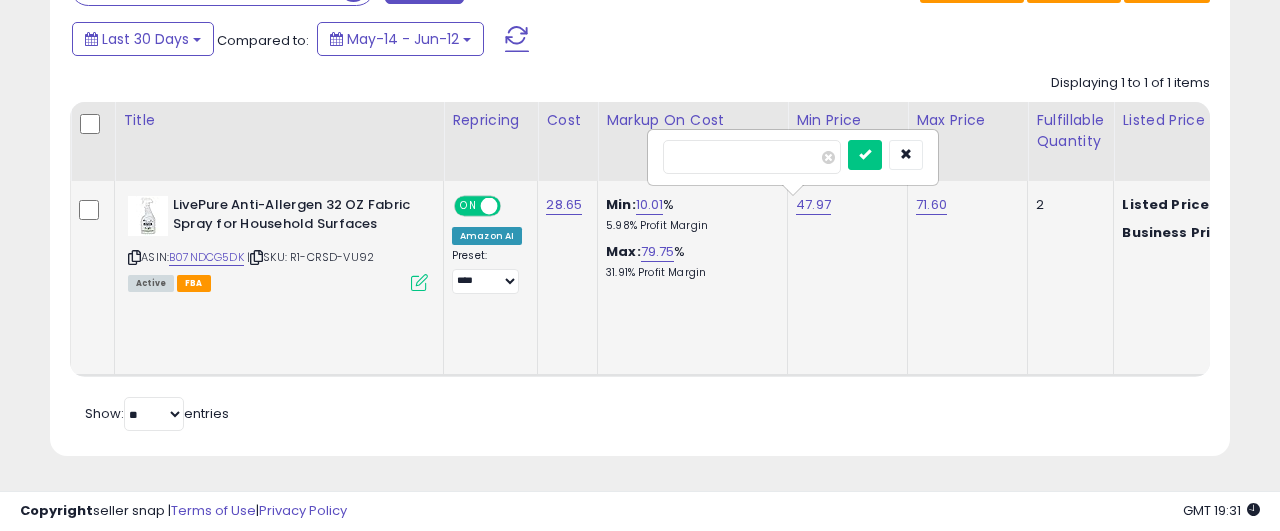 click on "*****" at bounding box center [752, 157] 